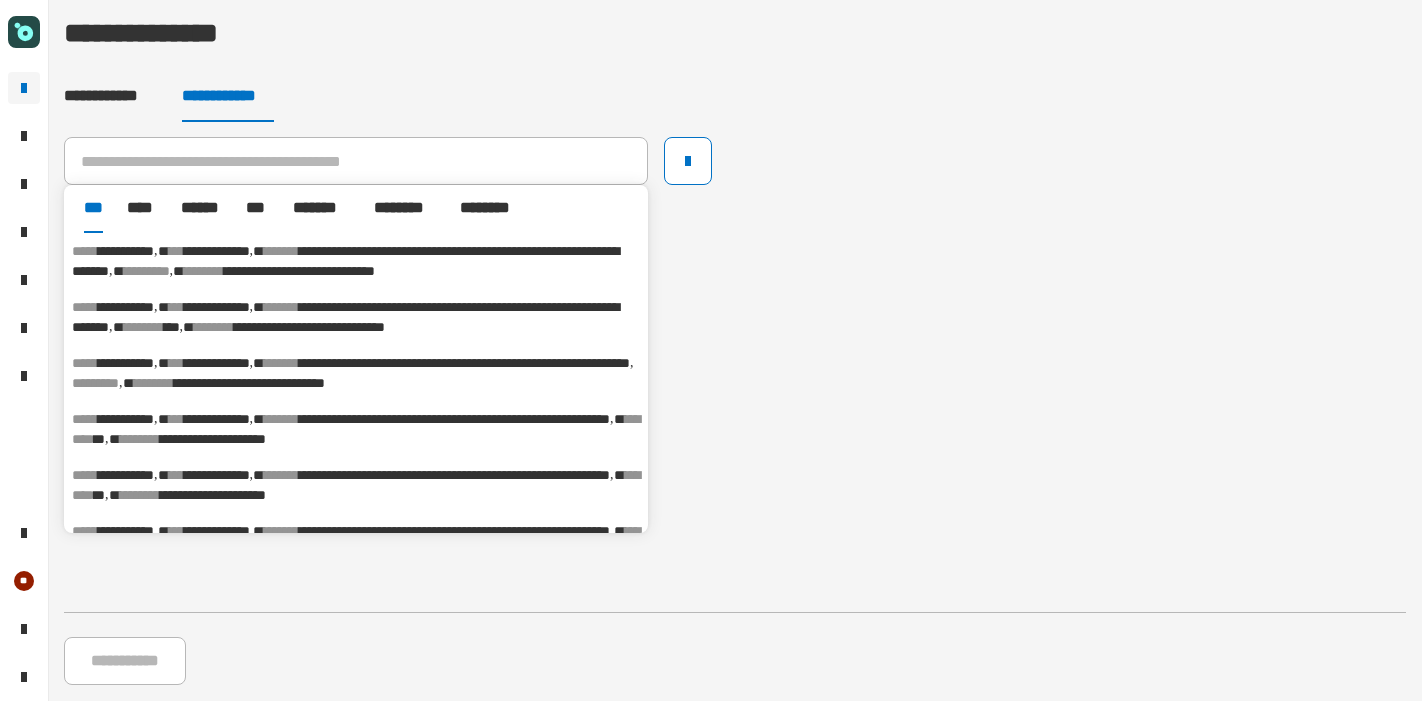 scroll, scrollTop: 0, scrollLeft: 0, axis: both 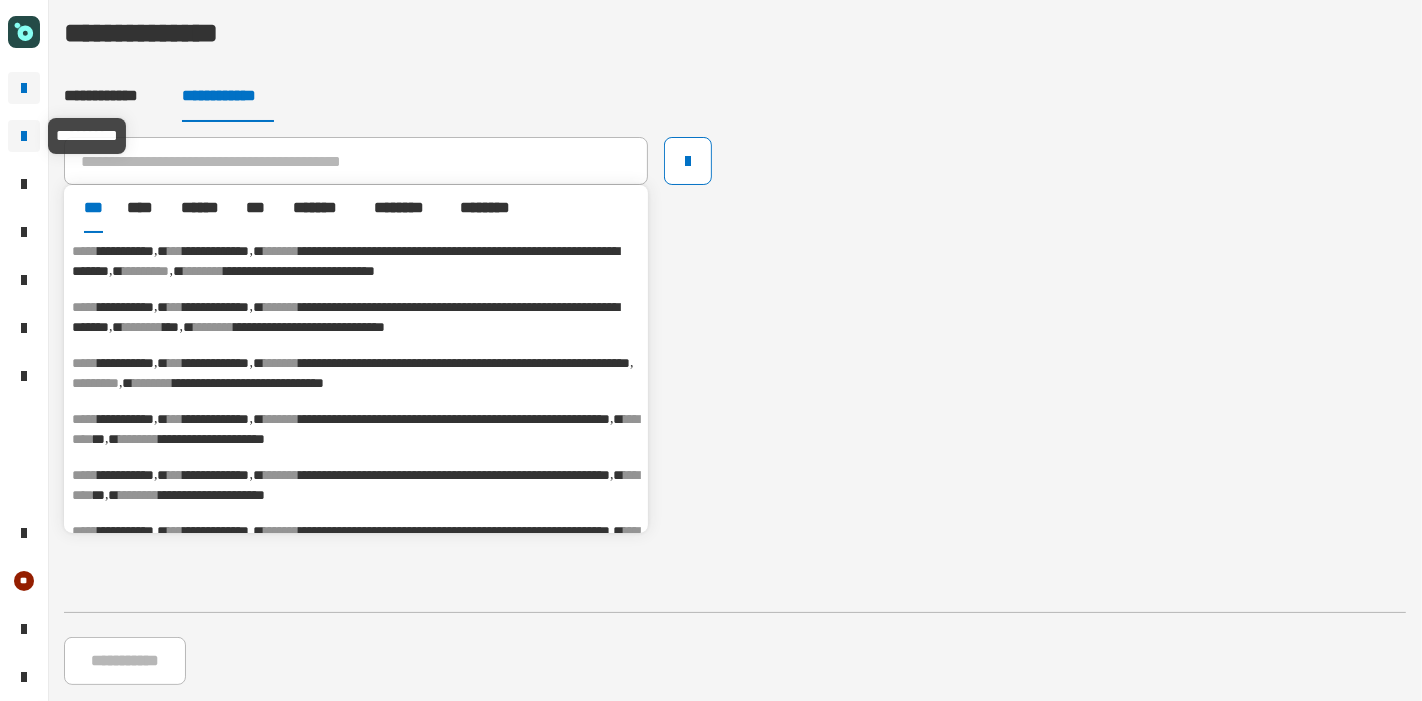 click 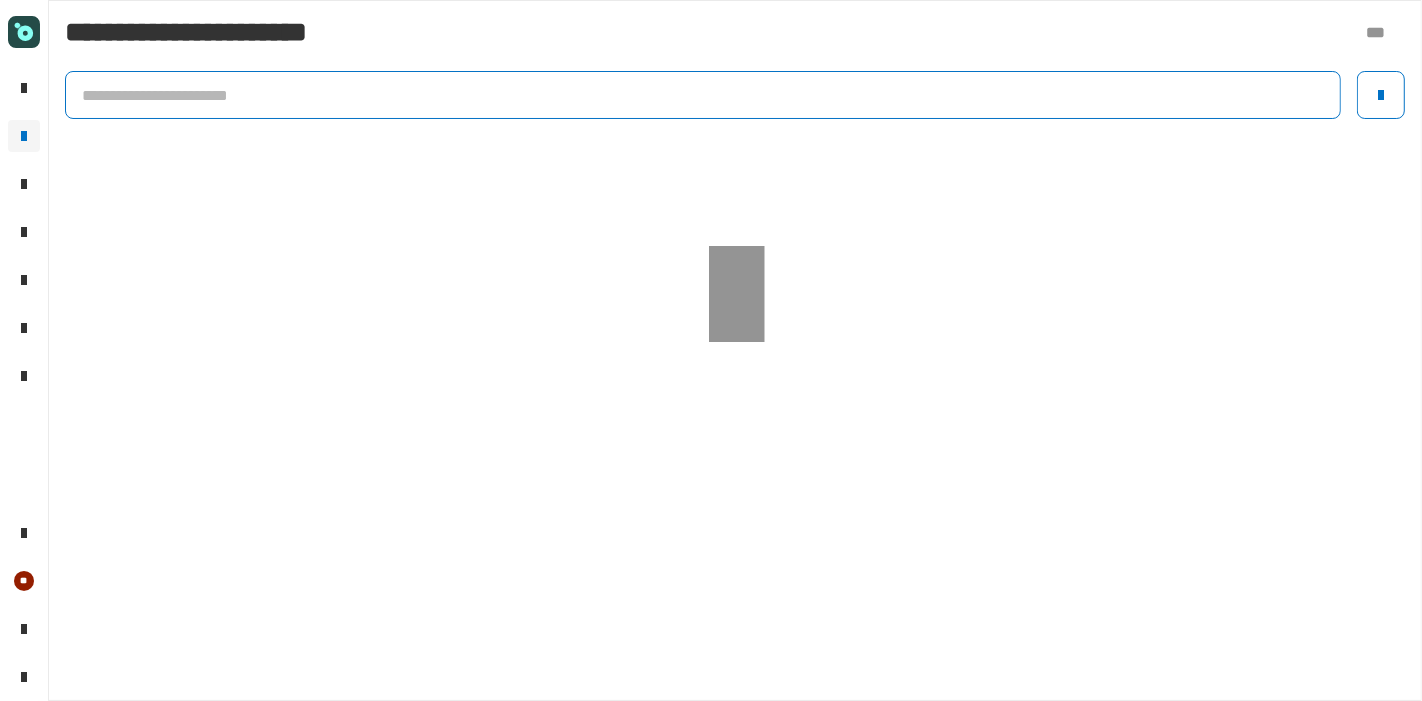 click 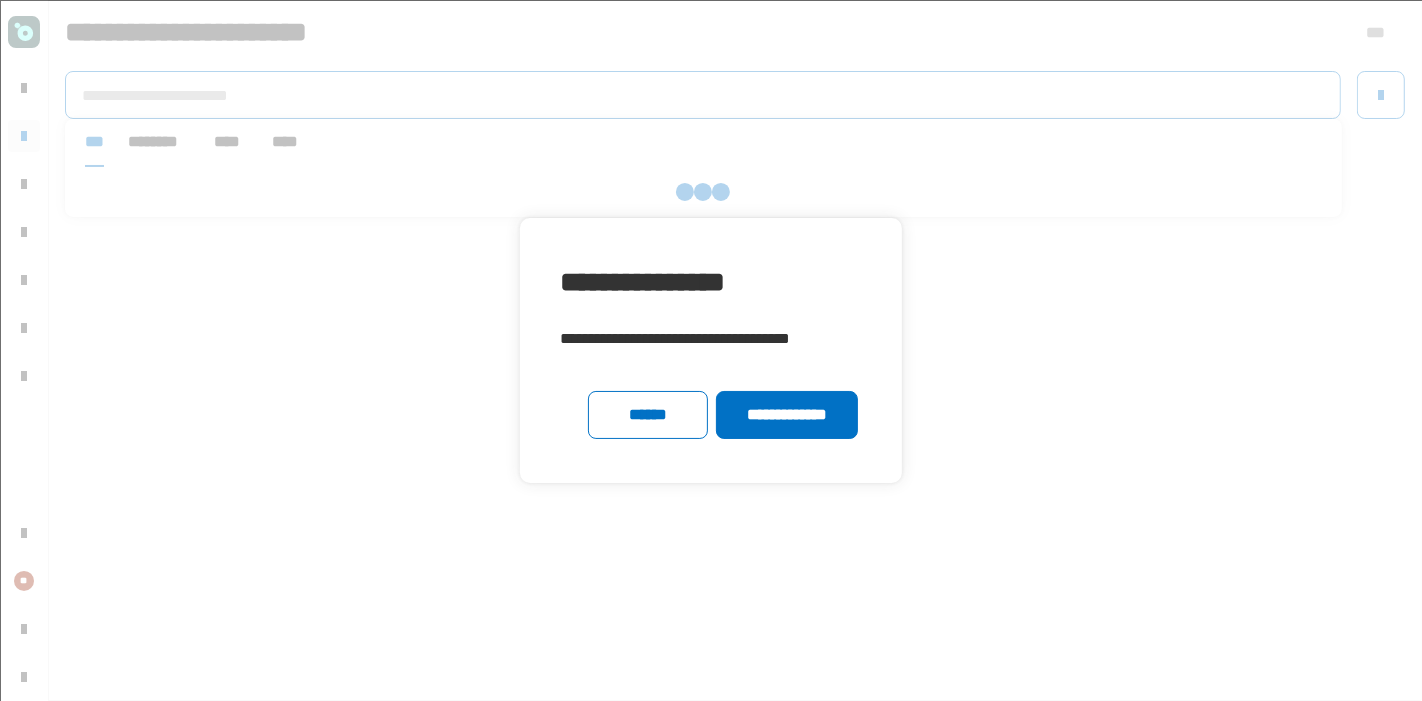 type 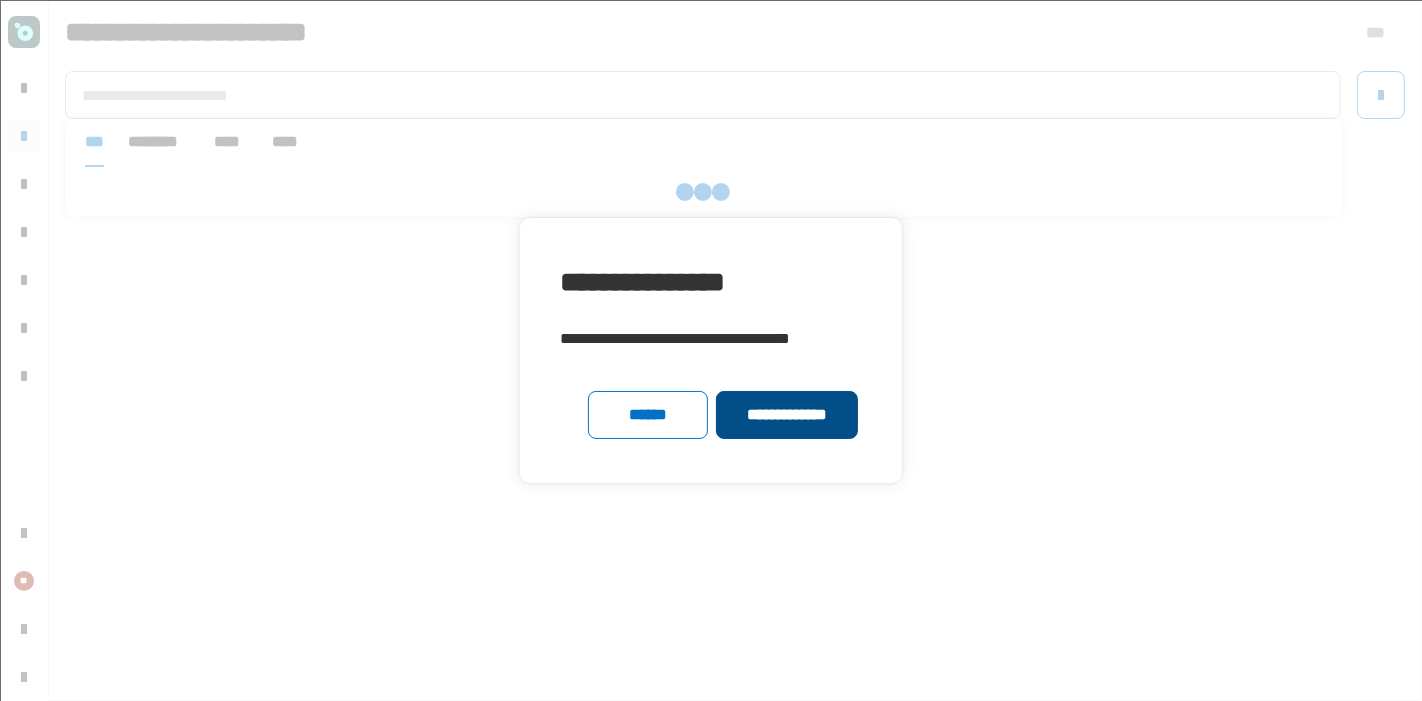 click on "**********" 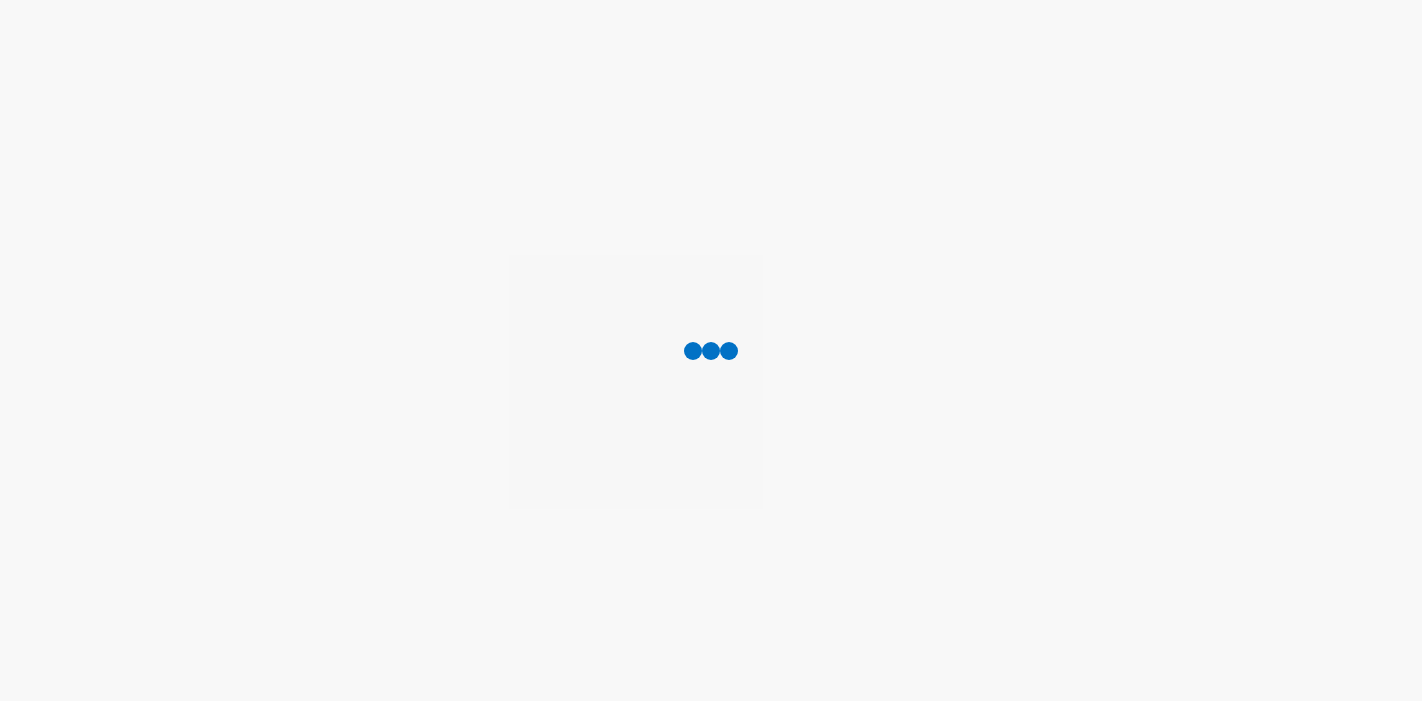 scroll, scrollTop: 0, scrollLeft: 0, axis: both 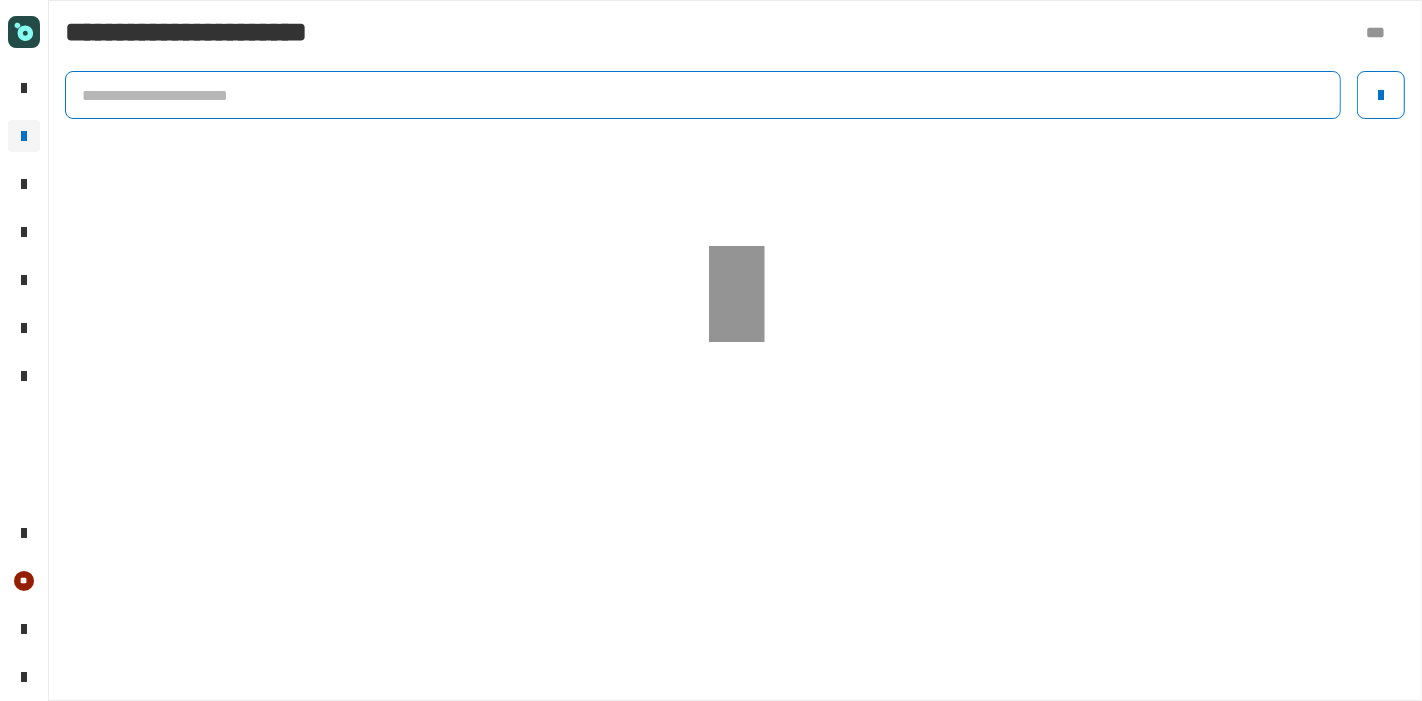 click 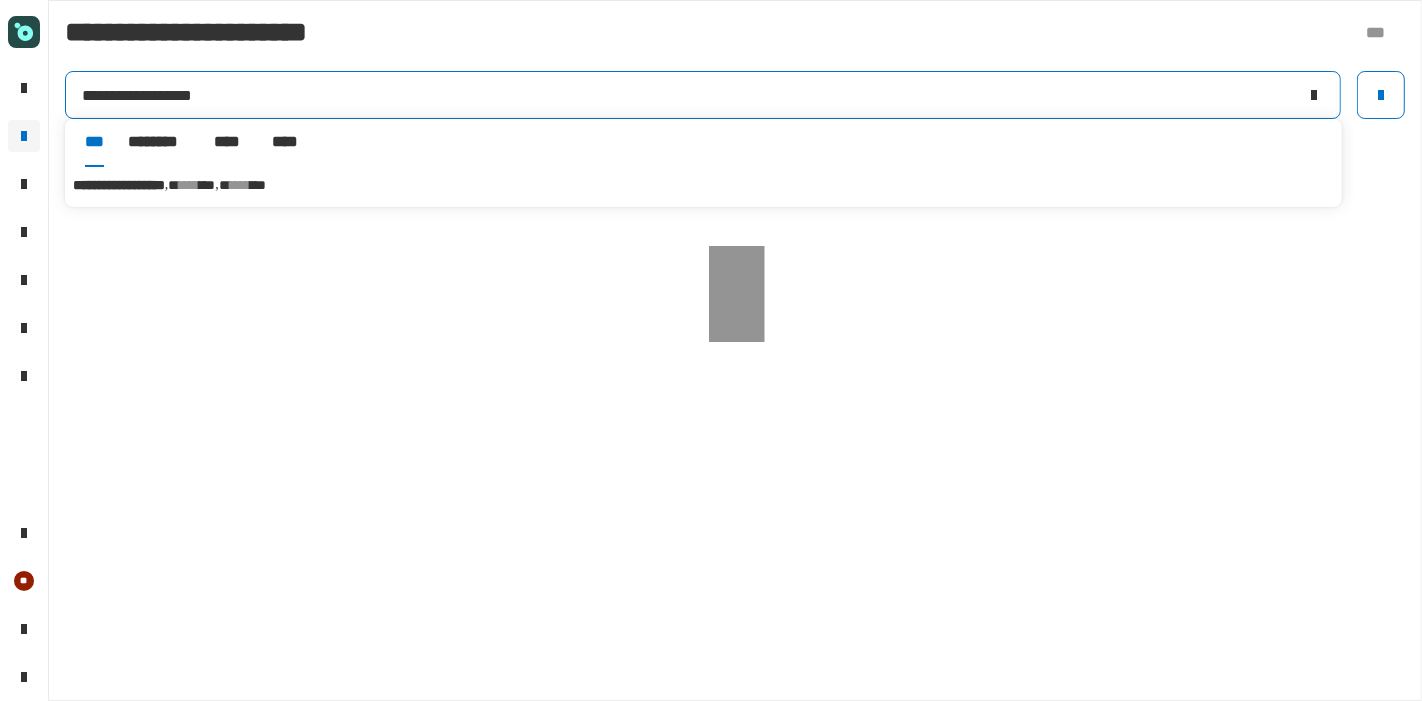 type on "**********" 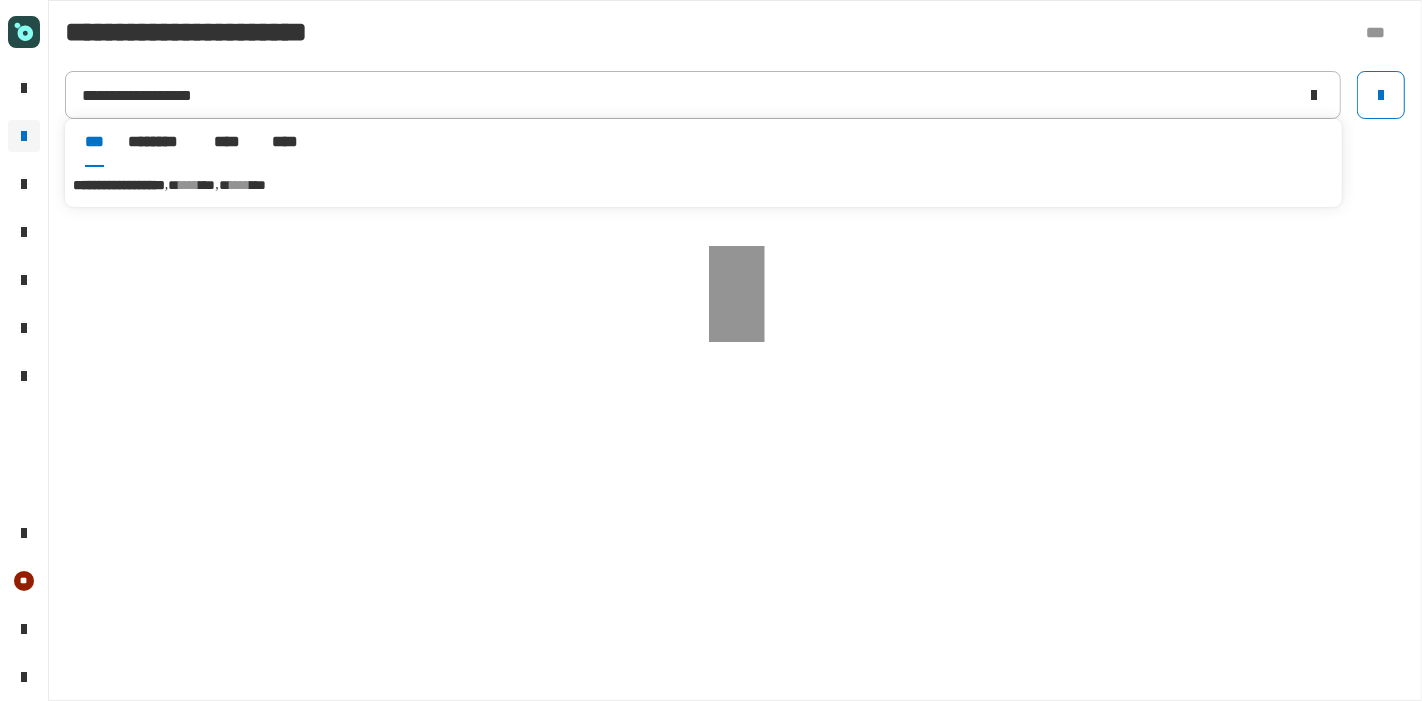 click on "****" at bounding box center [189, 185] 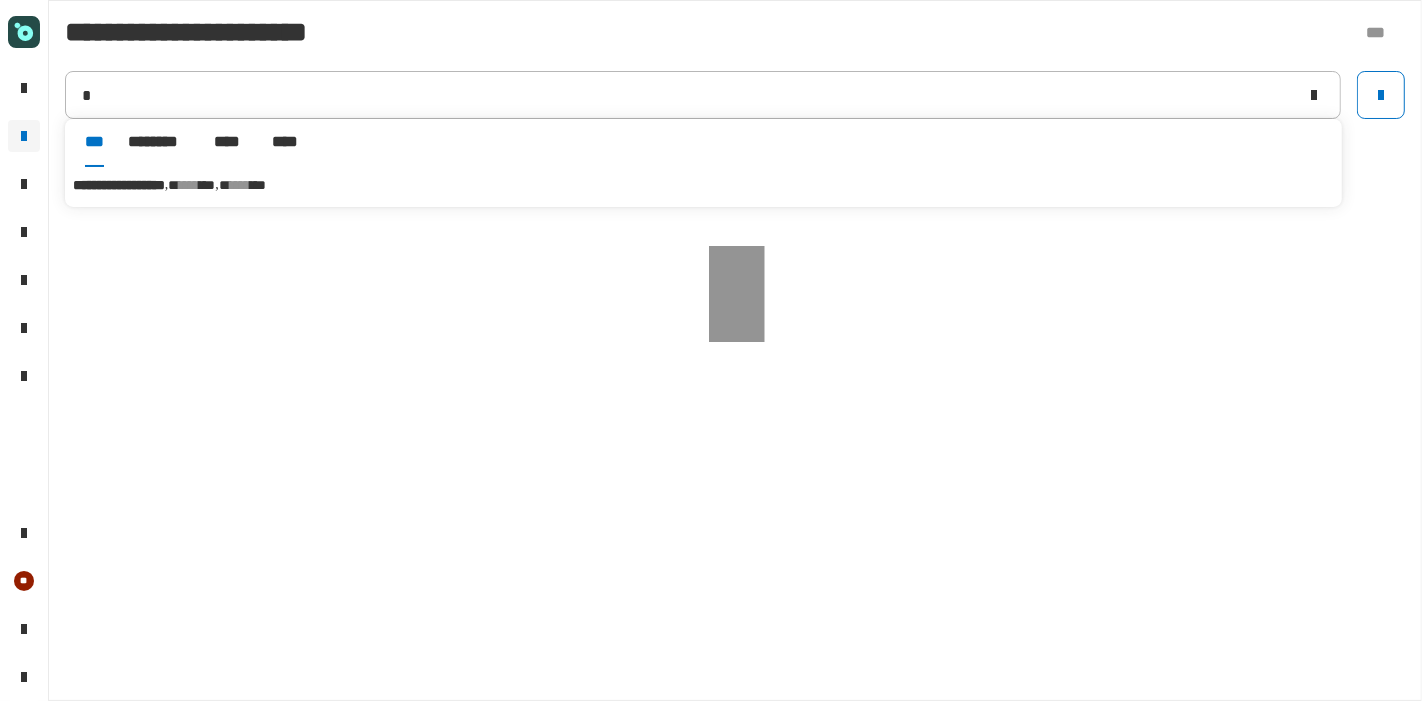 type on "**********" 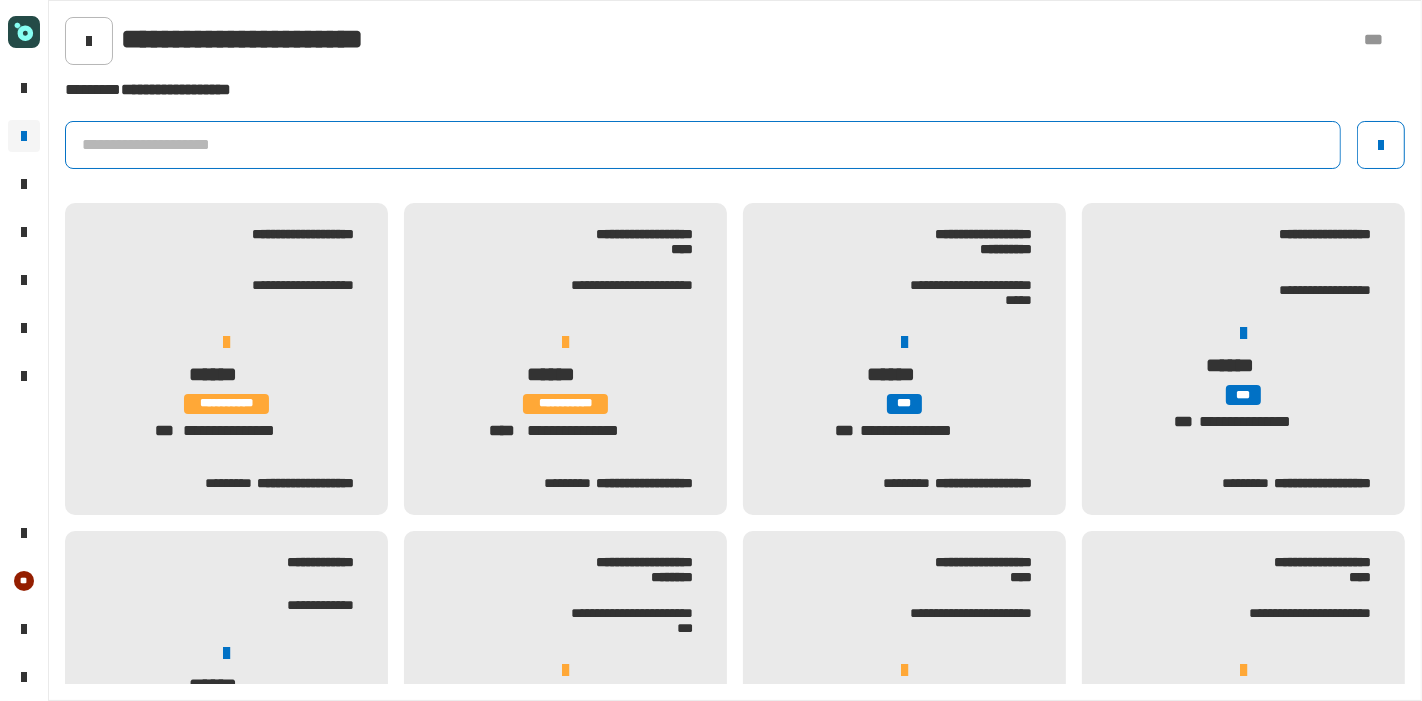 click 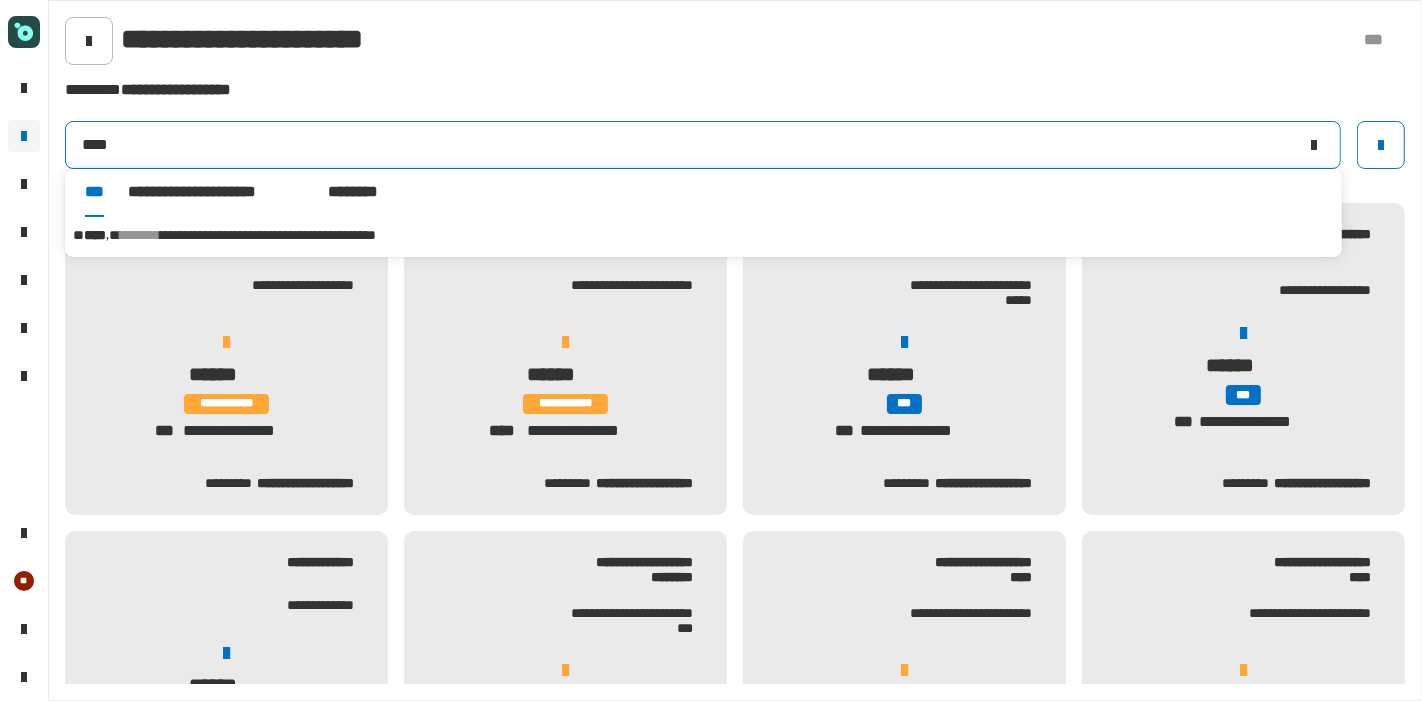 type on "****" 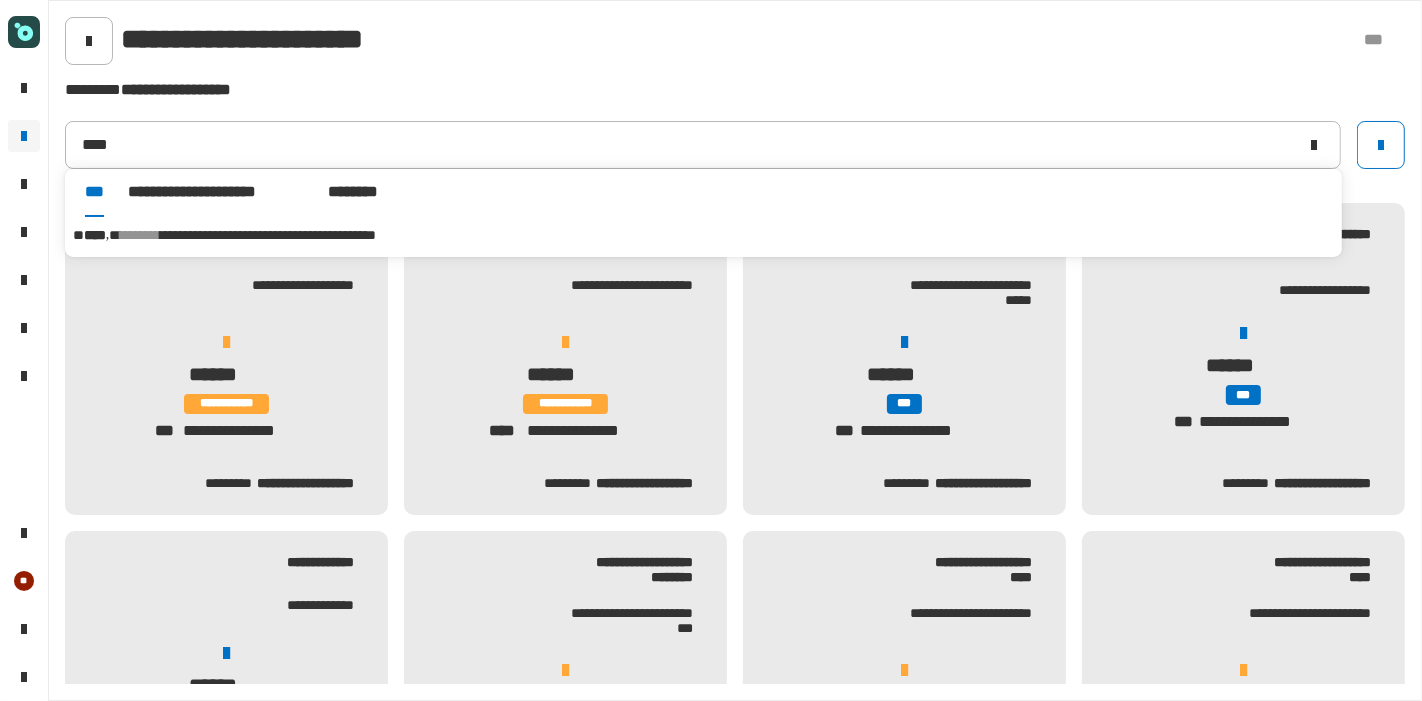 click on "**********" at bounding box center [268, 235] 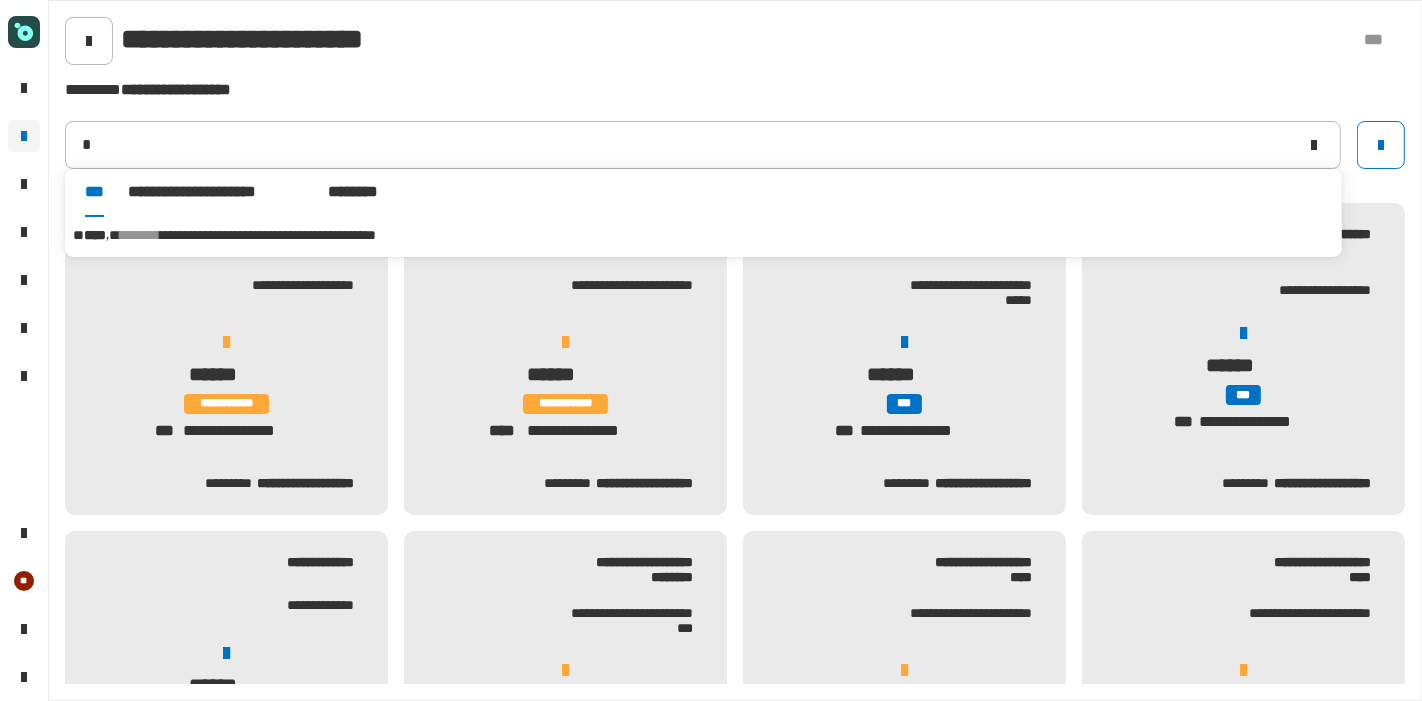 type on "******" 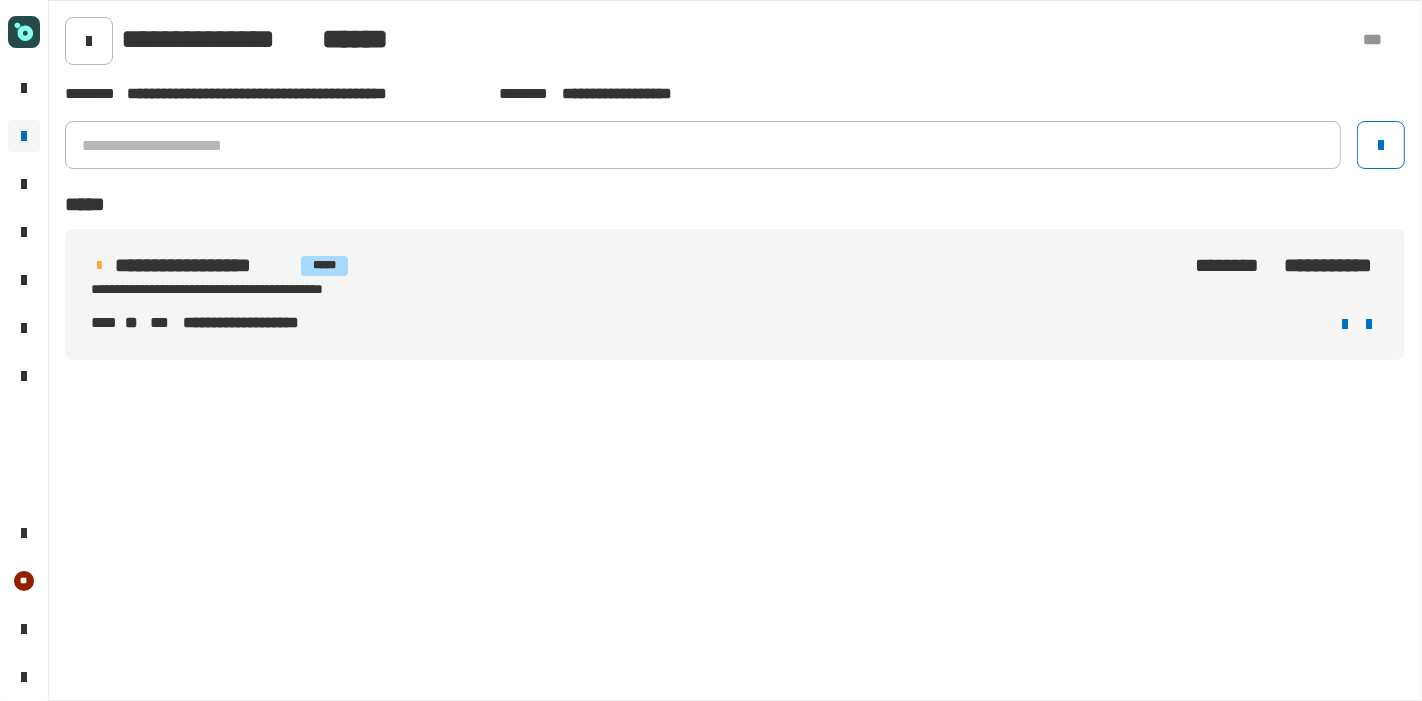 click on "**********" at bounding box center [204, 265] 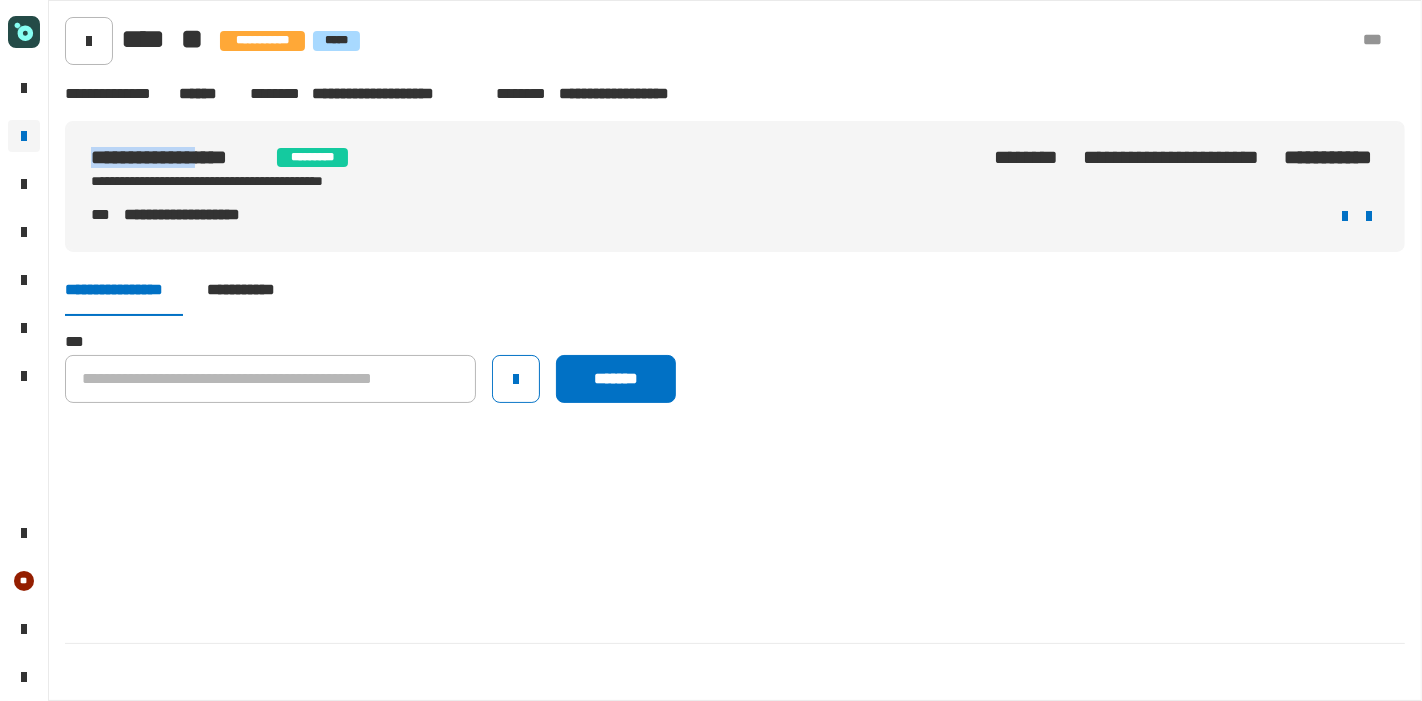 drag, startPoint x: 89, startPoint y: 142, endPoint x: 239, endPoint y: 154, distance: 150.47923 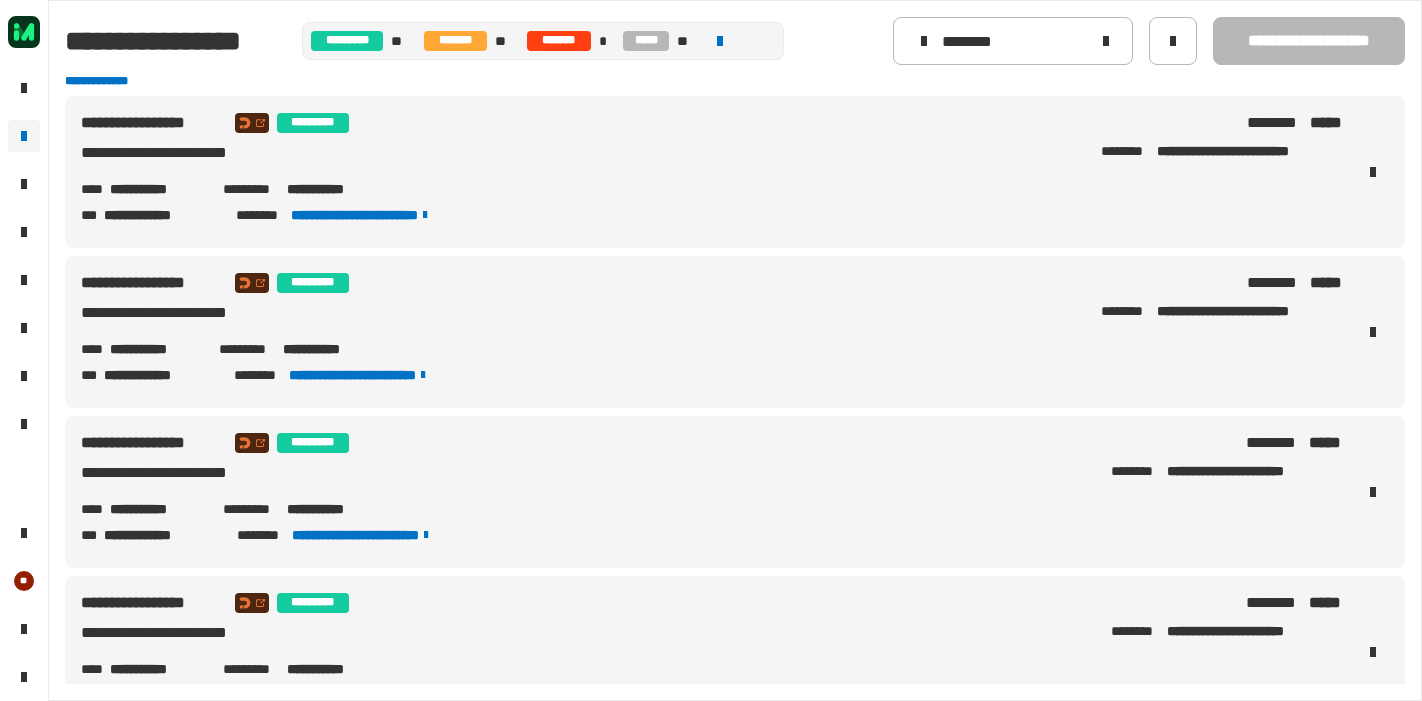 scroll, scrollTop: 0, scrollLeft: 0, axis: both 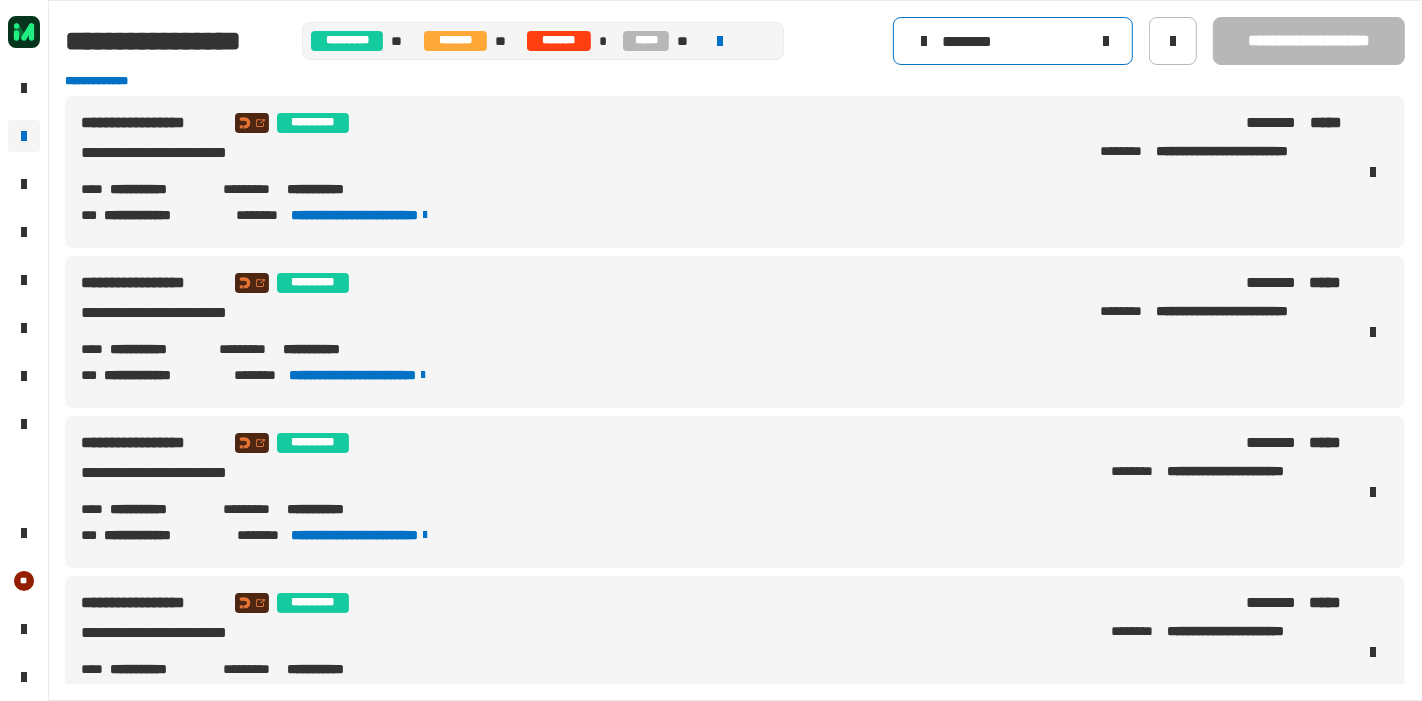 click 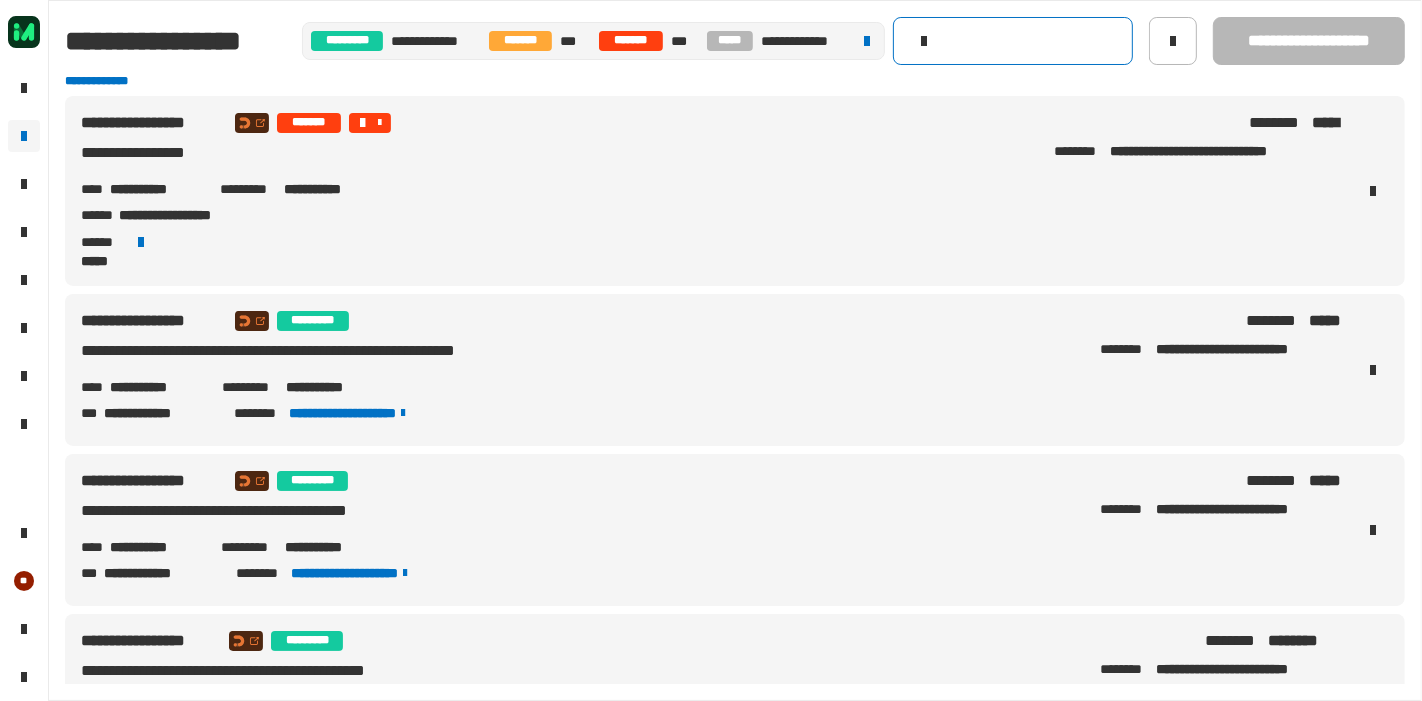 click 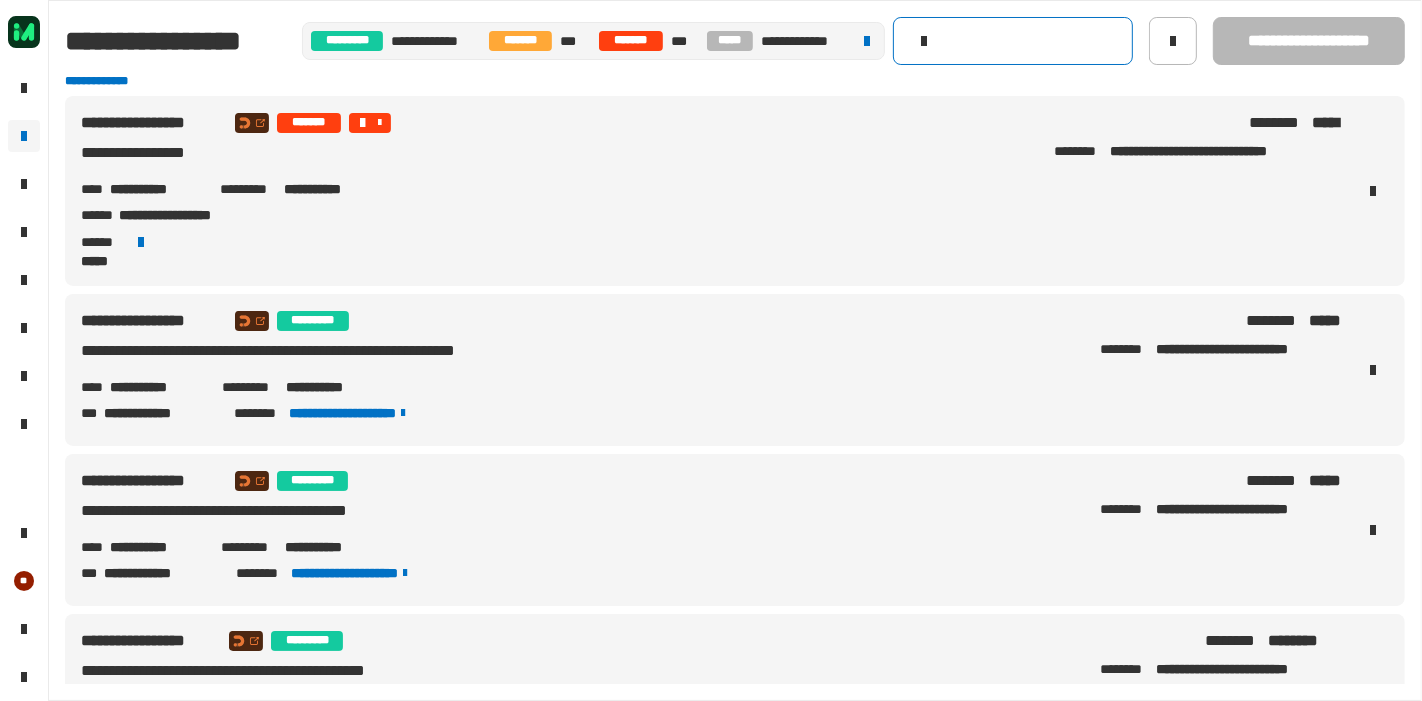 paste on "**********" 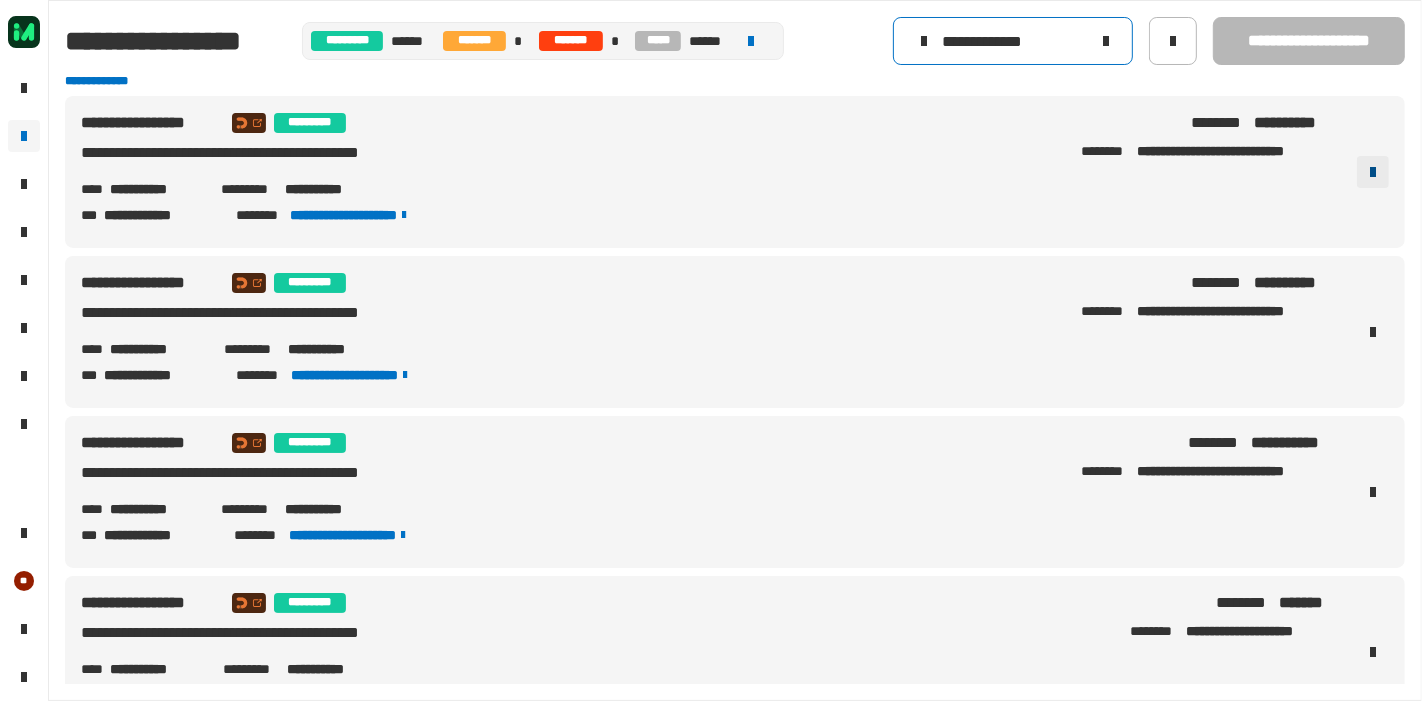 type on "**********" 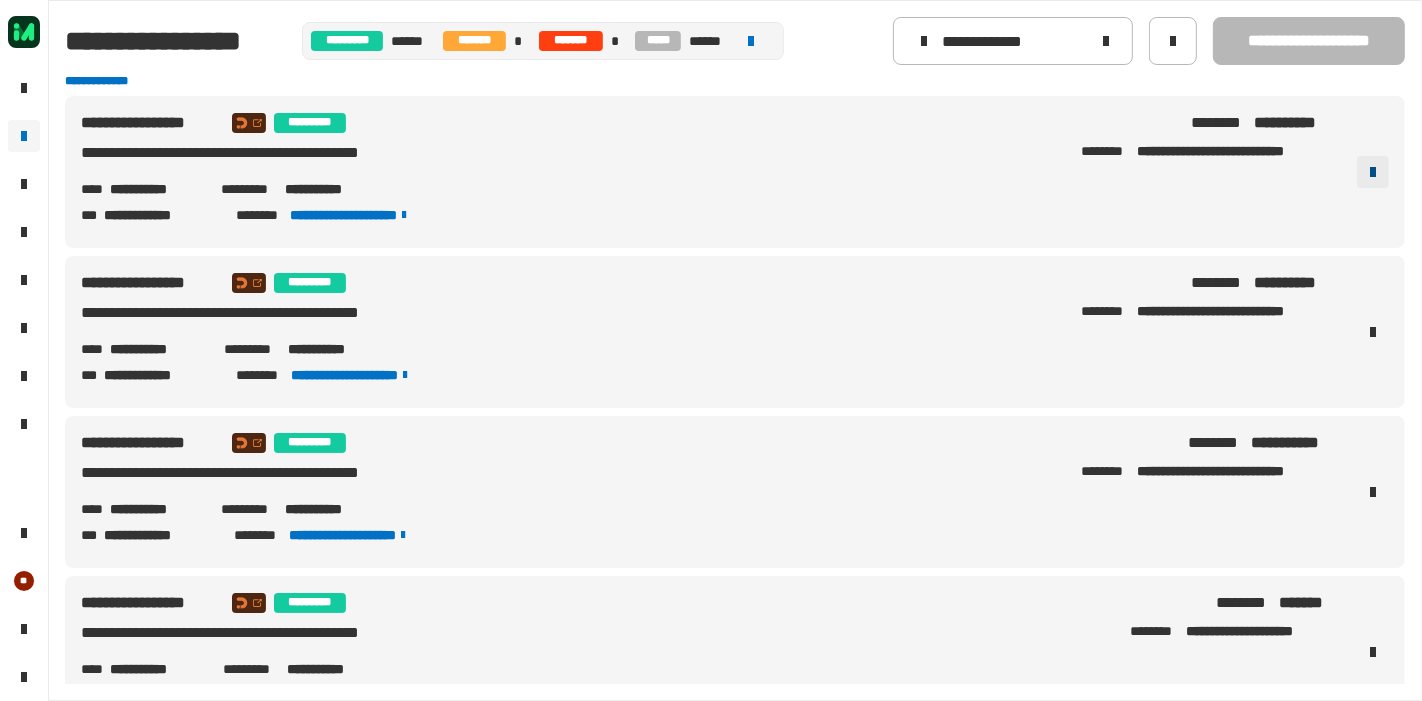 click at bounding box center [1373, 172] 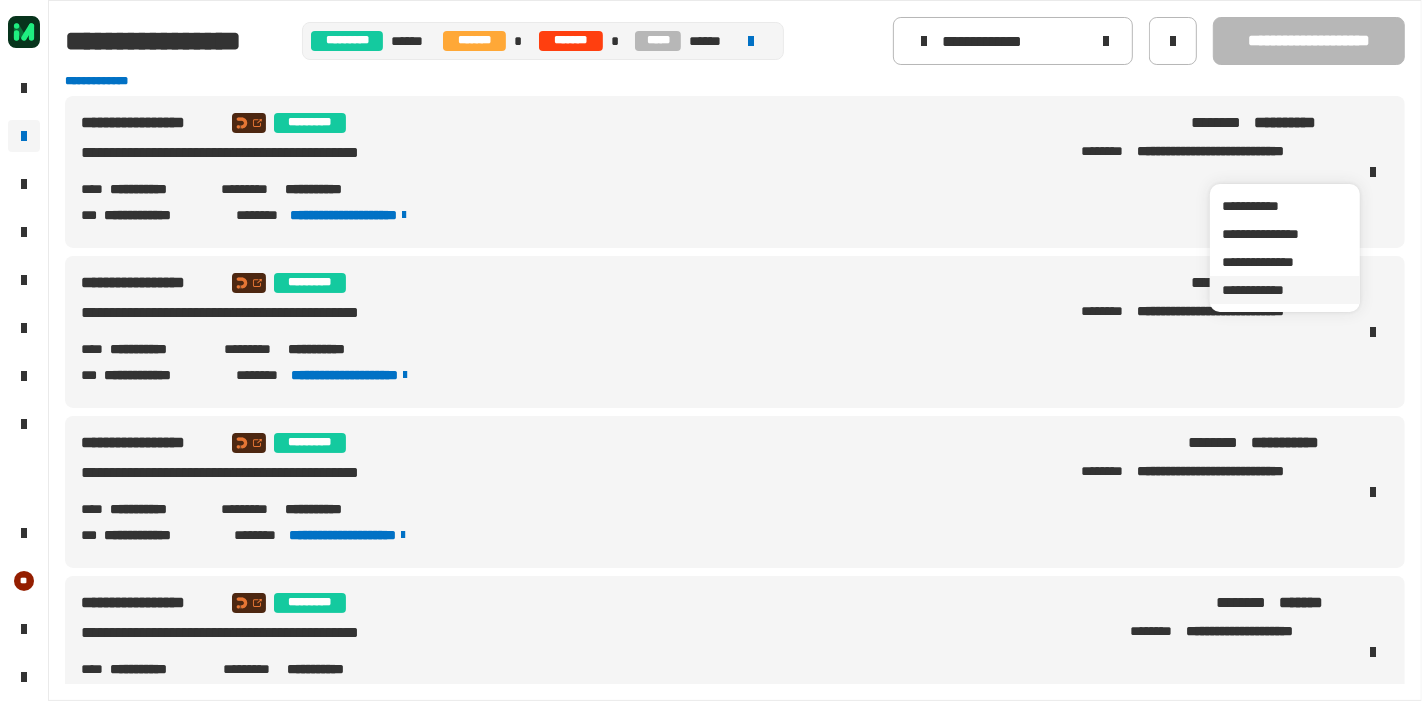 click on "**********" at bounding box center (1285, 290) 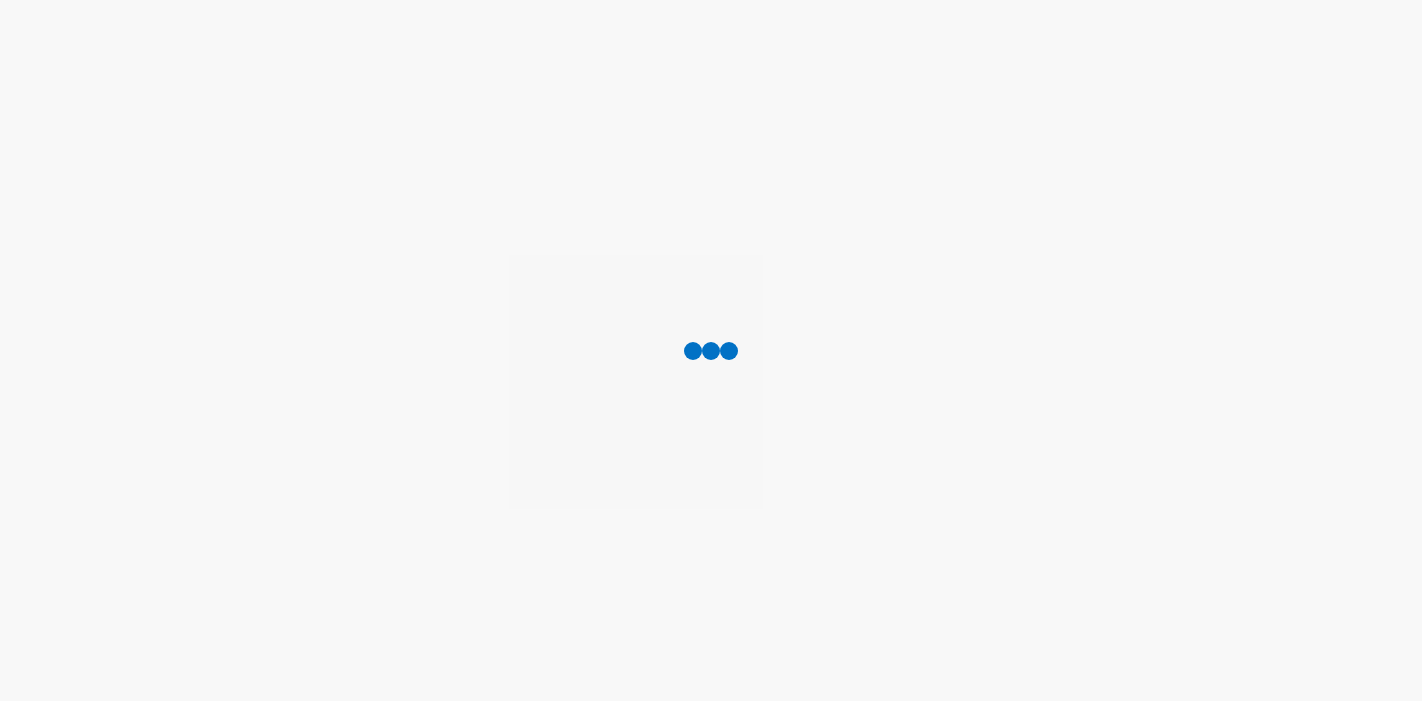 scroll, scrollTop: 0, scrollLeft: 0, axis: both 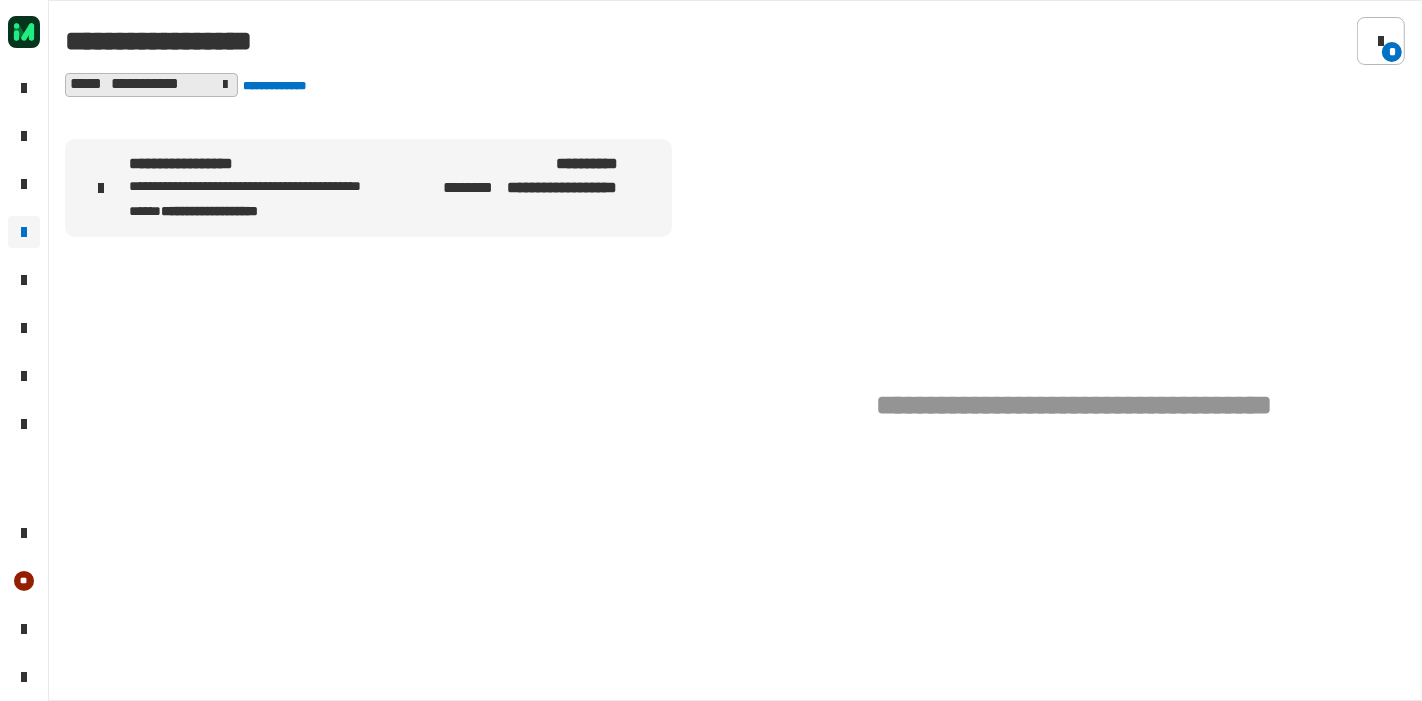 click on "**********" at bounding box center [200, 165] 